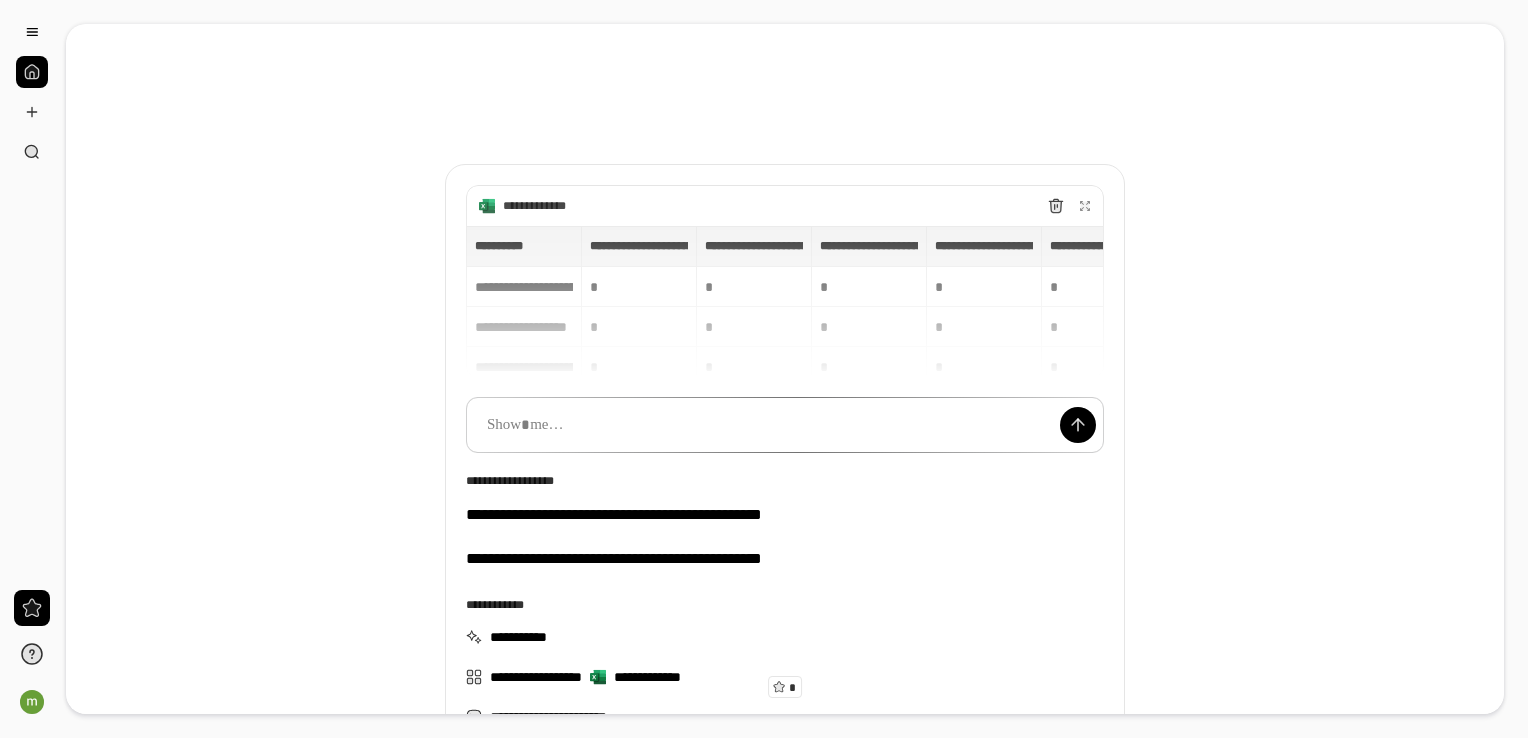 scroll, scrollTop: 0, scrollLeft: 0, axis: both 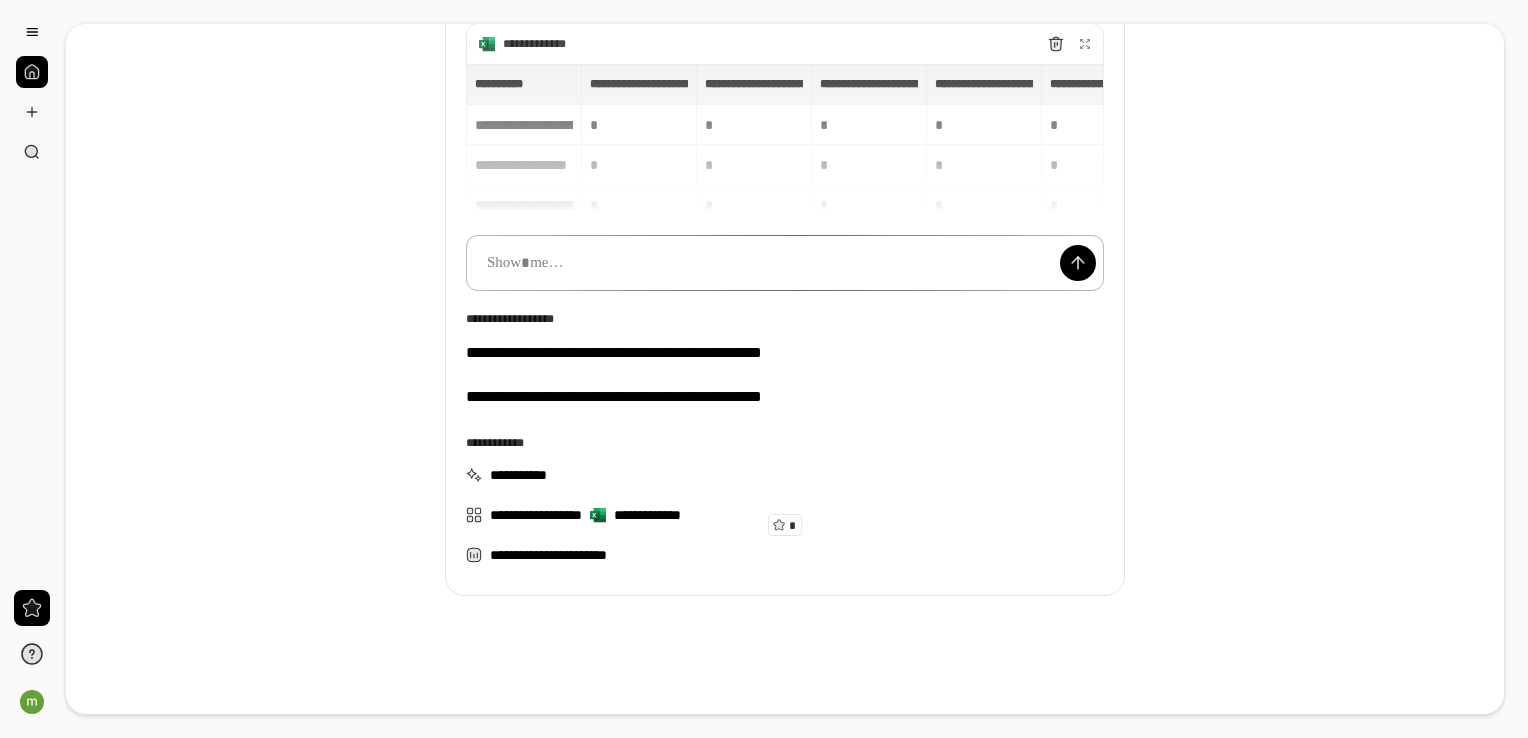 type 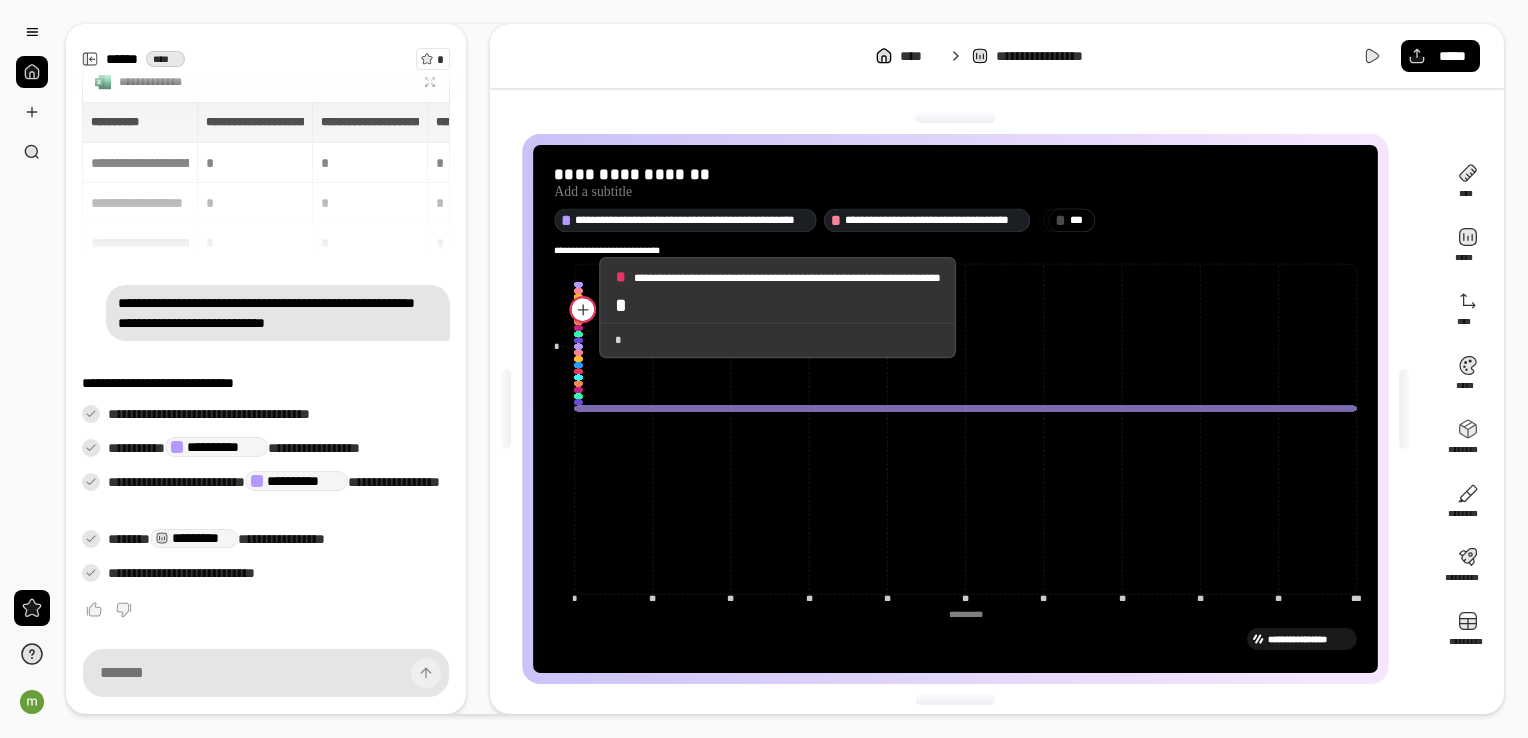 scroll, scrollTop: 5, scrollLeft: 0, axis: vertical 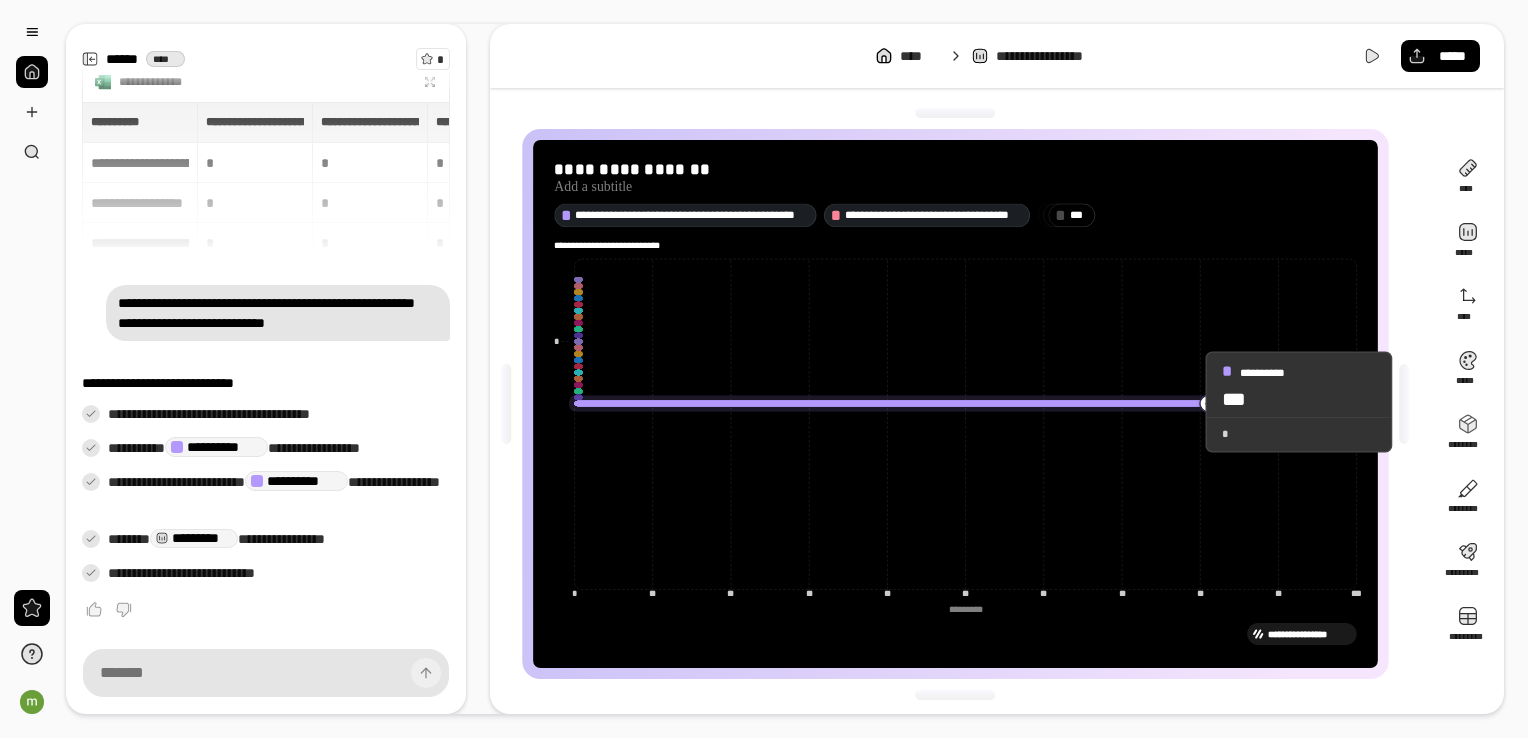 drag, startPoint x: 1204, startPoint y: 402, endPoint x: 1190, endPoint y: 398, distance: 14.56022 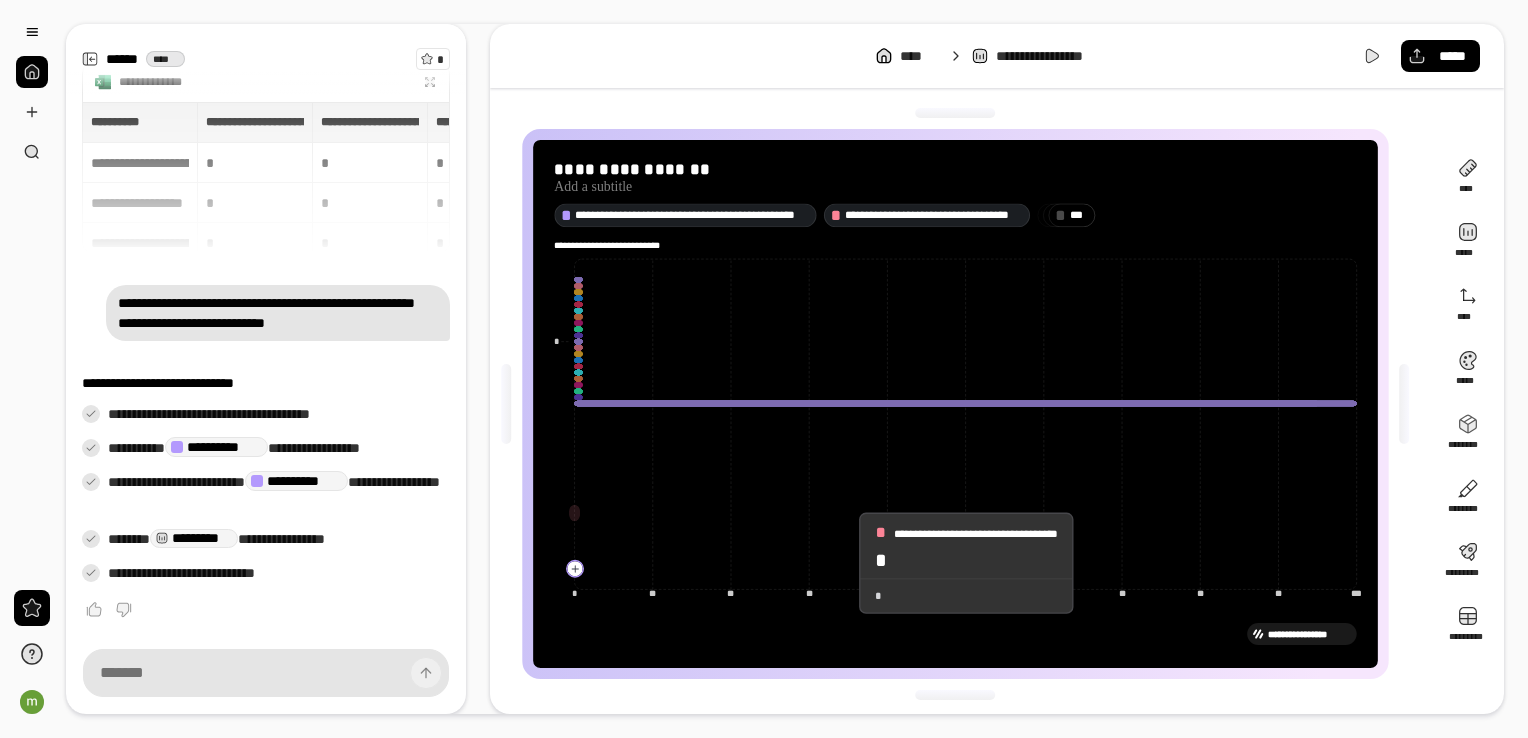 scroll, scrollTop: 0, scrollLeft: 0, axis: both 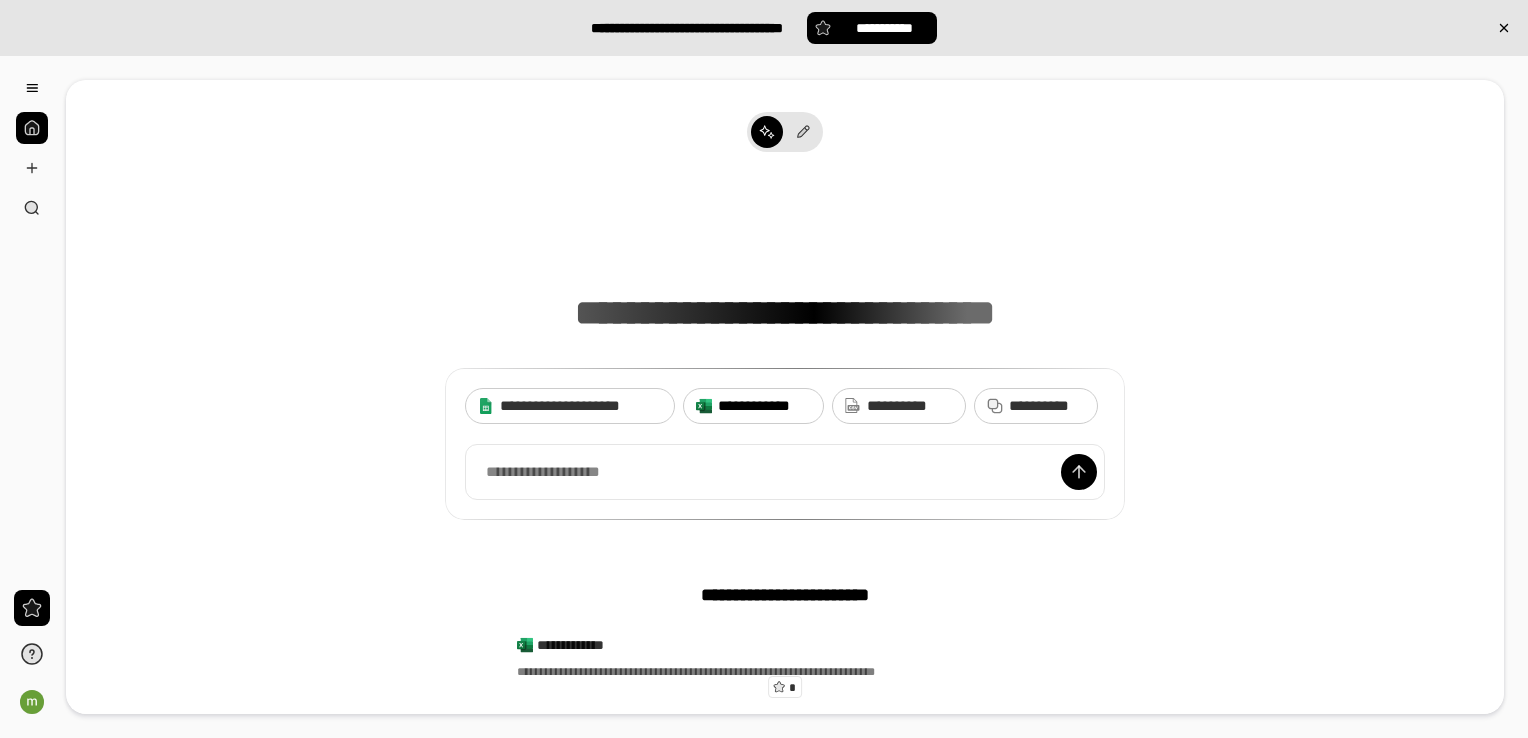 click on "**********" at bounding box center (753, 406) 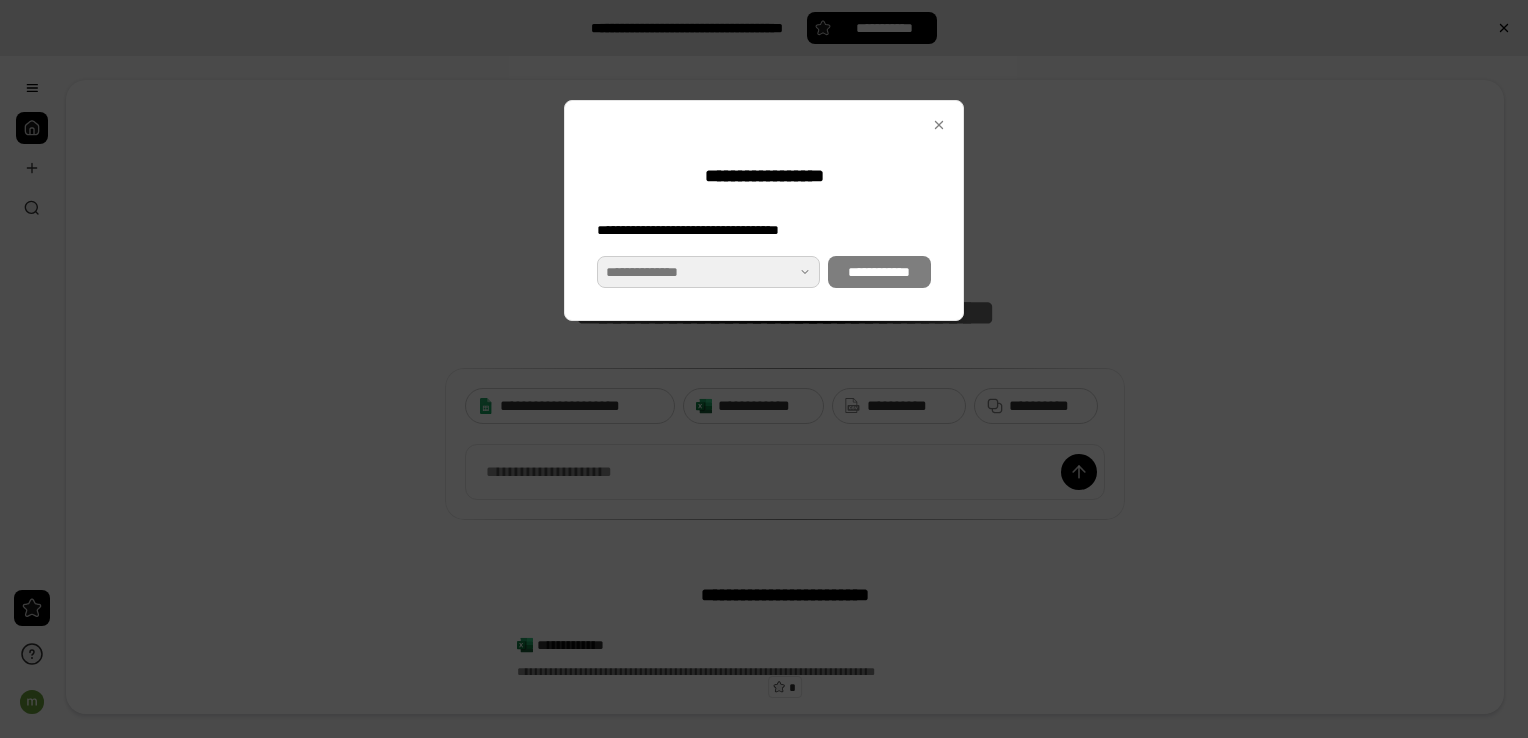 click at bounding box center (708, 272) 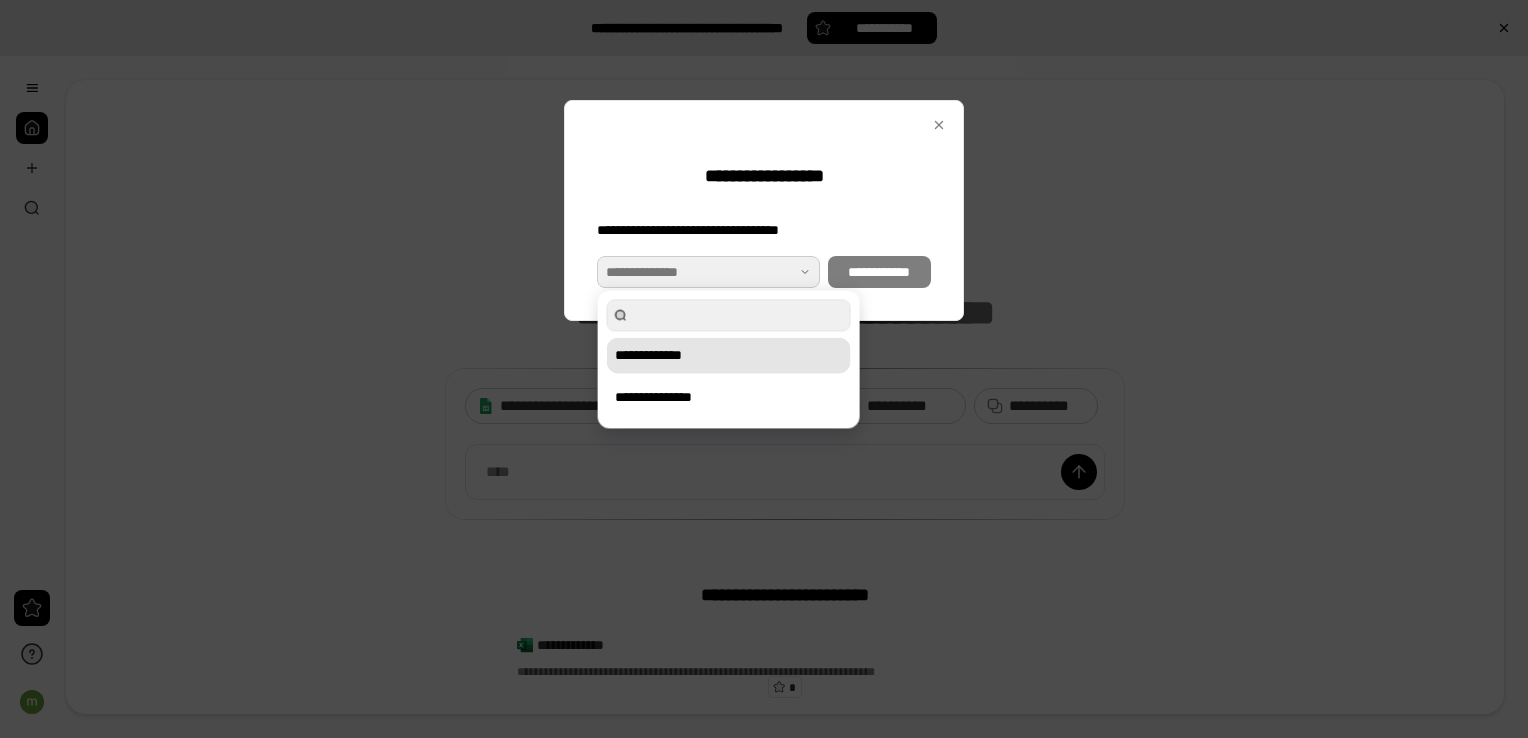drag, startPoint x: 682, startPoint y: 361, endPoint x: 704, endPoint y: 358, distance: 22.203604 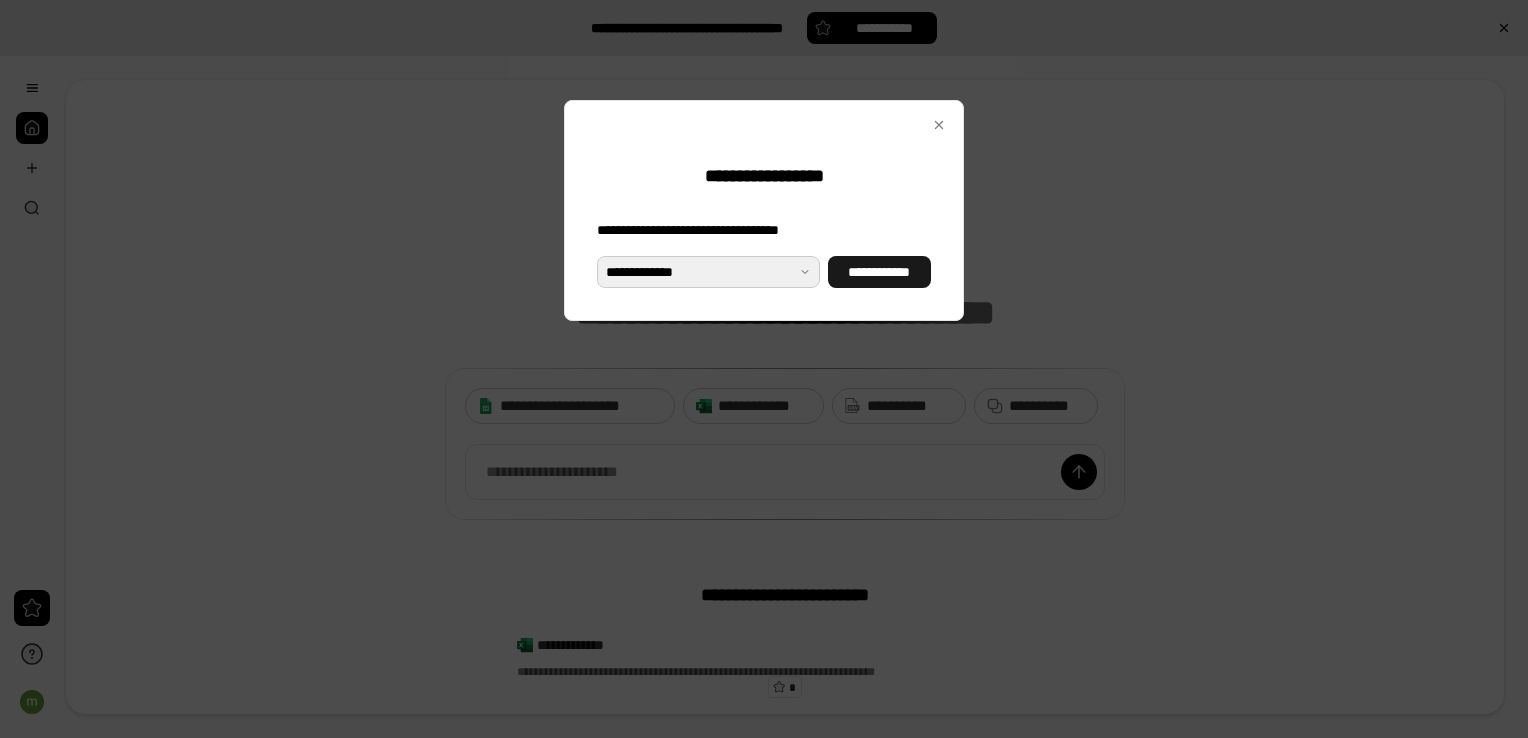 click on "**********" at bounding box center [879, 272] 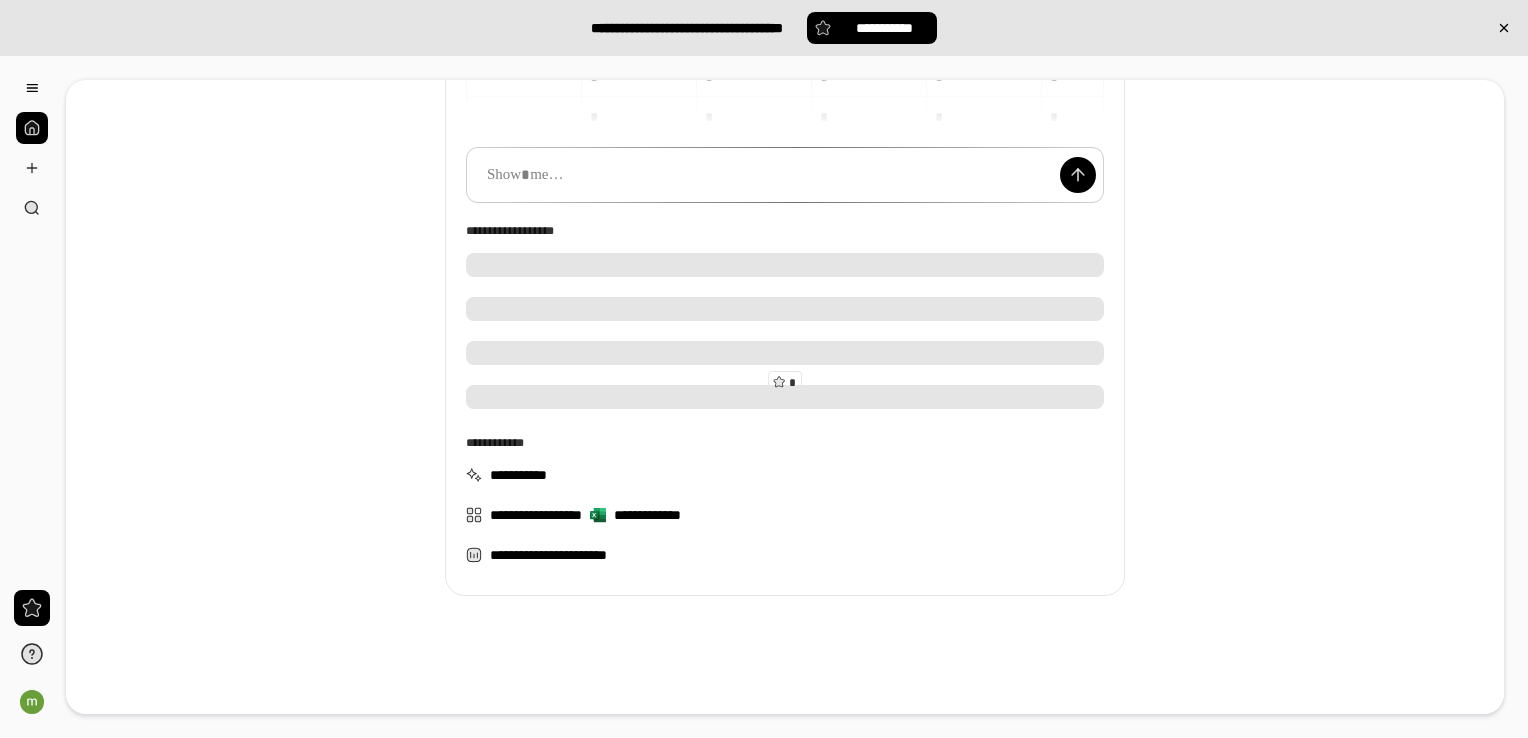 scroll, scrollTop: 0, scrollLeft: 0, axis: both 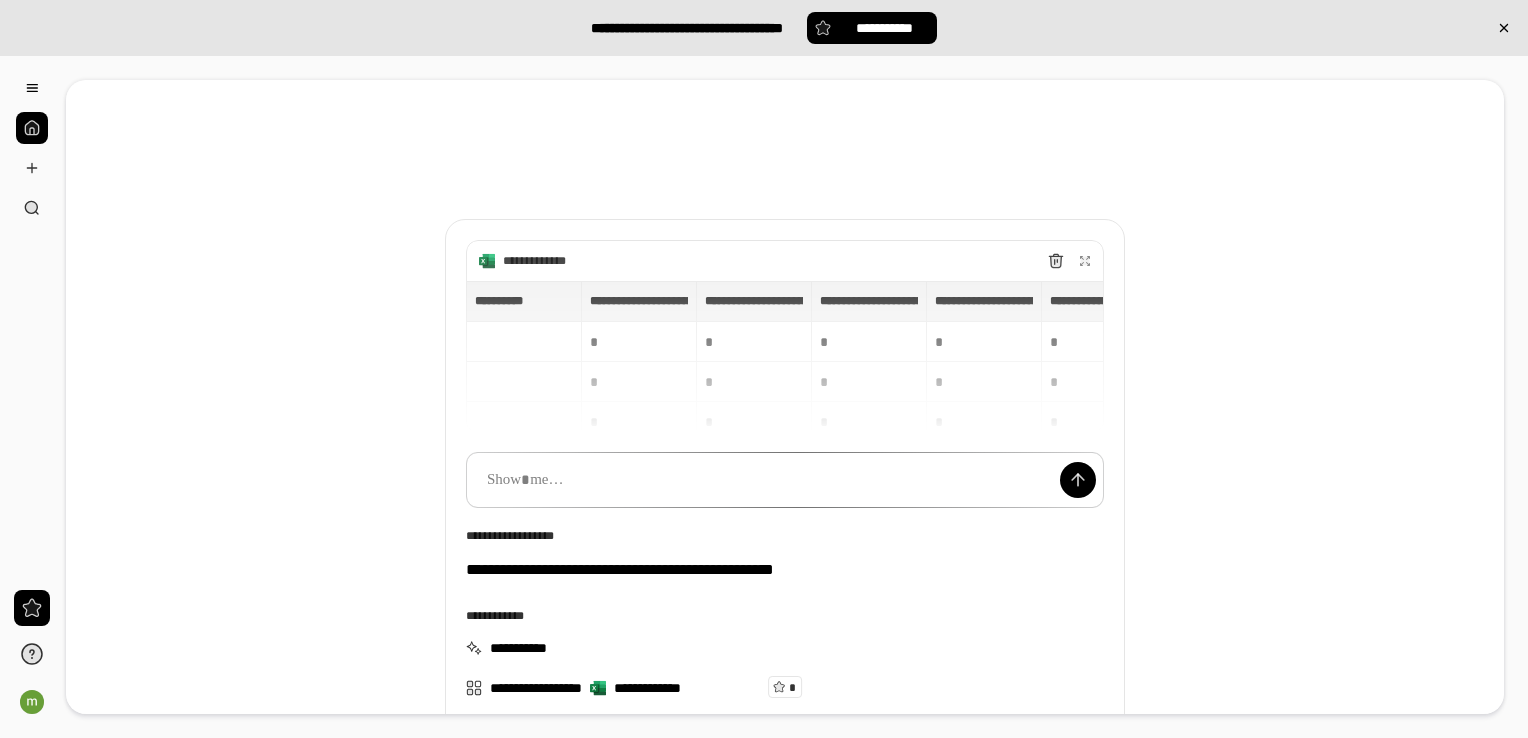 drag, startPoint x: 32, startPoint y: 138, endPoint x: 25, endPoint y: 118, distance: 21.189621 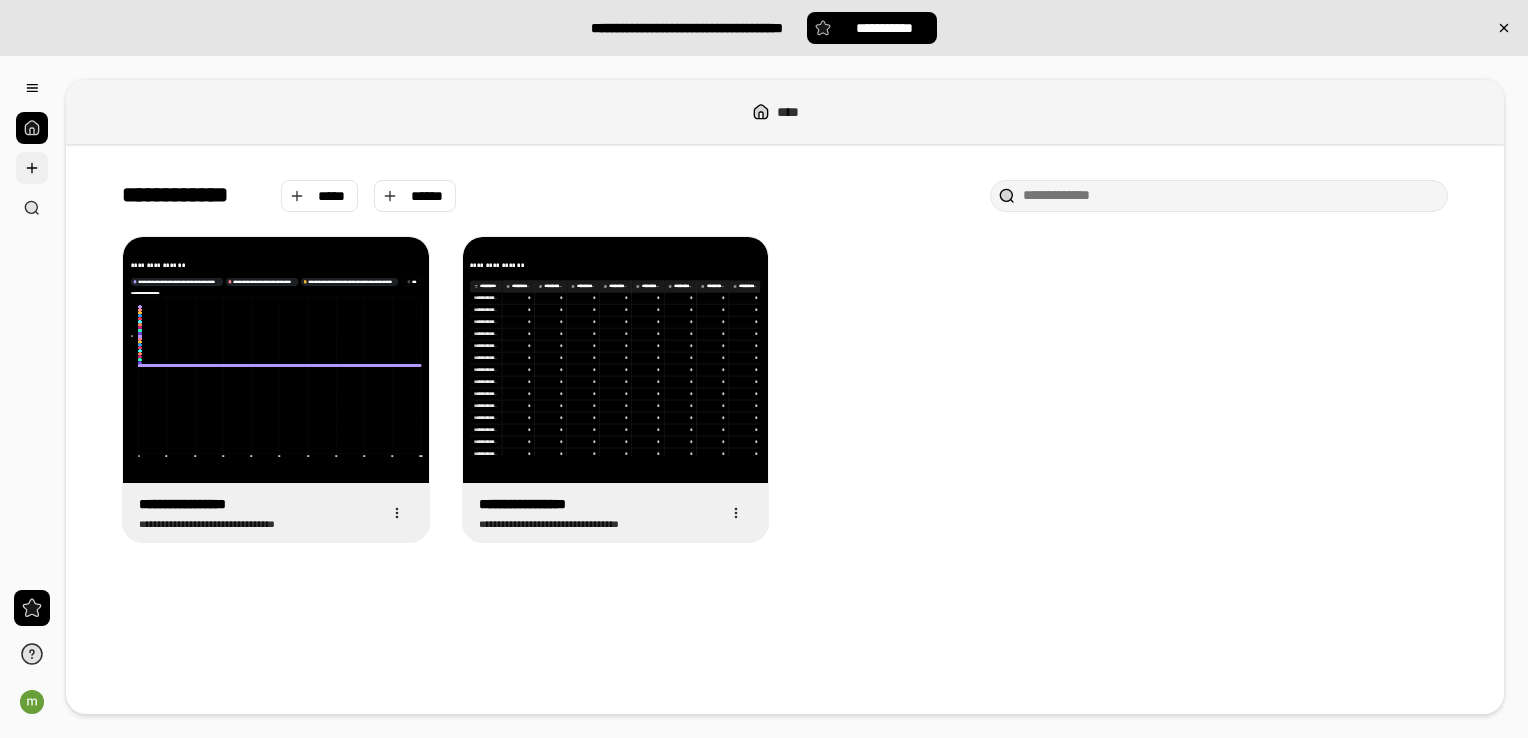 click at bounding box center (32, 168) 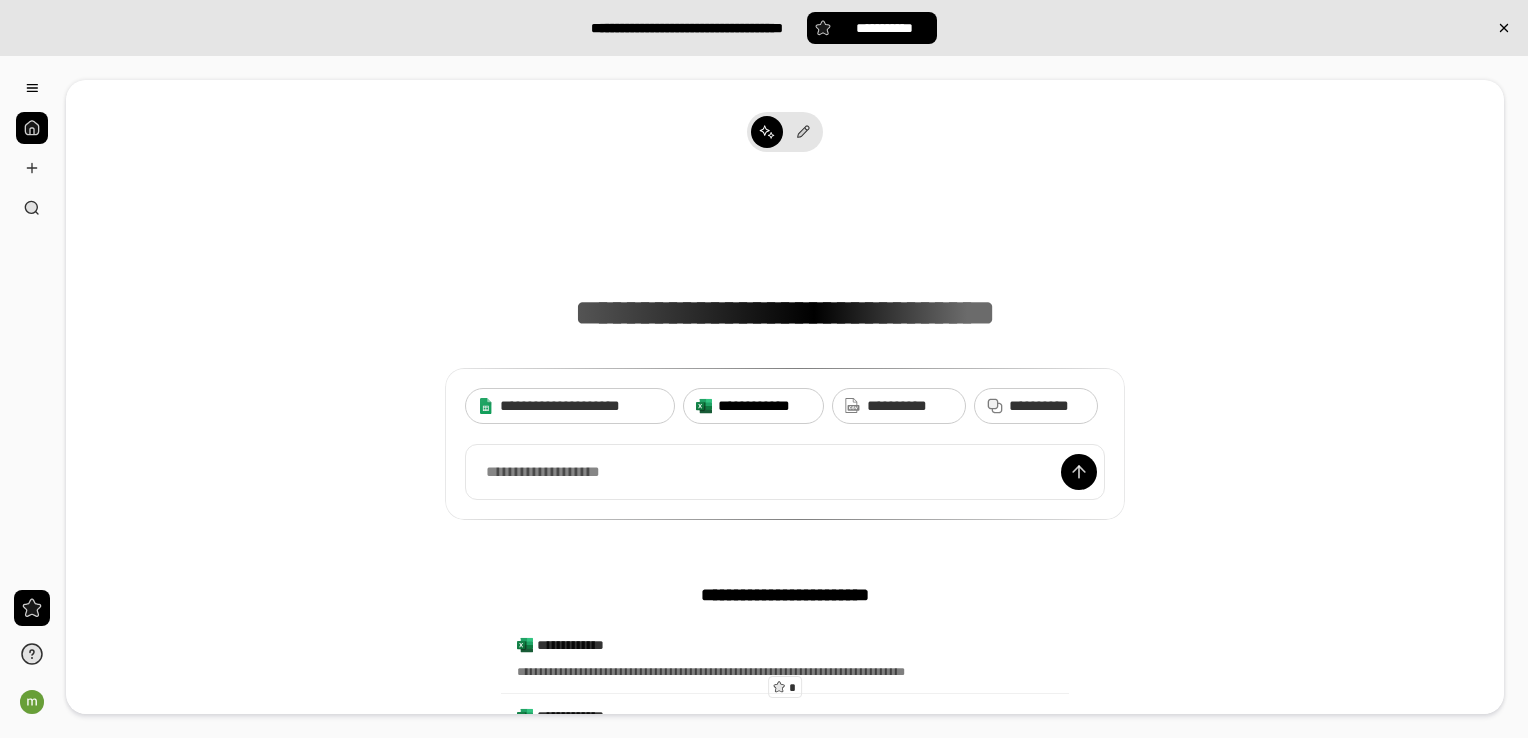 click on "**********" at bounding box center [764, 406] 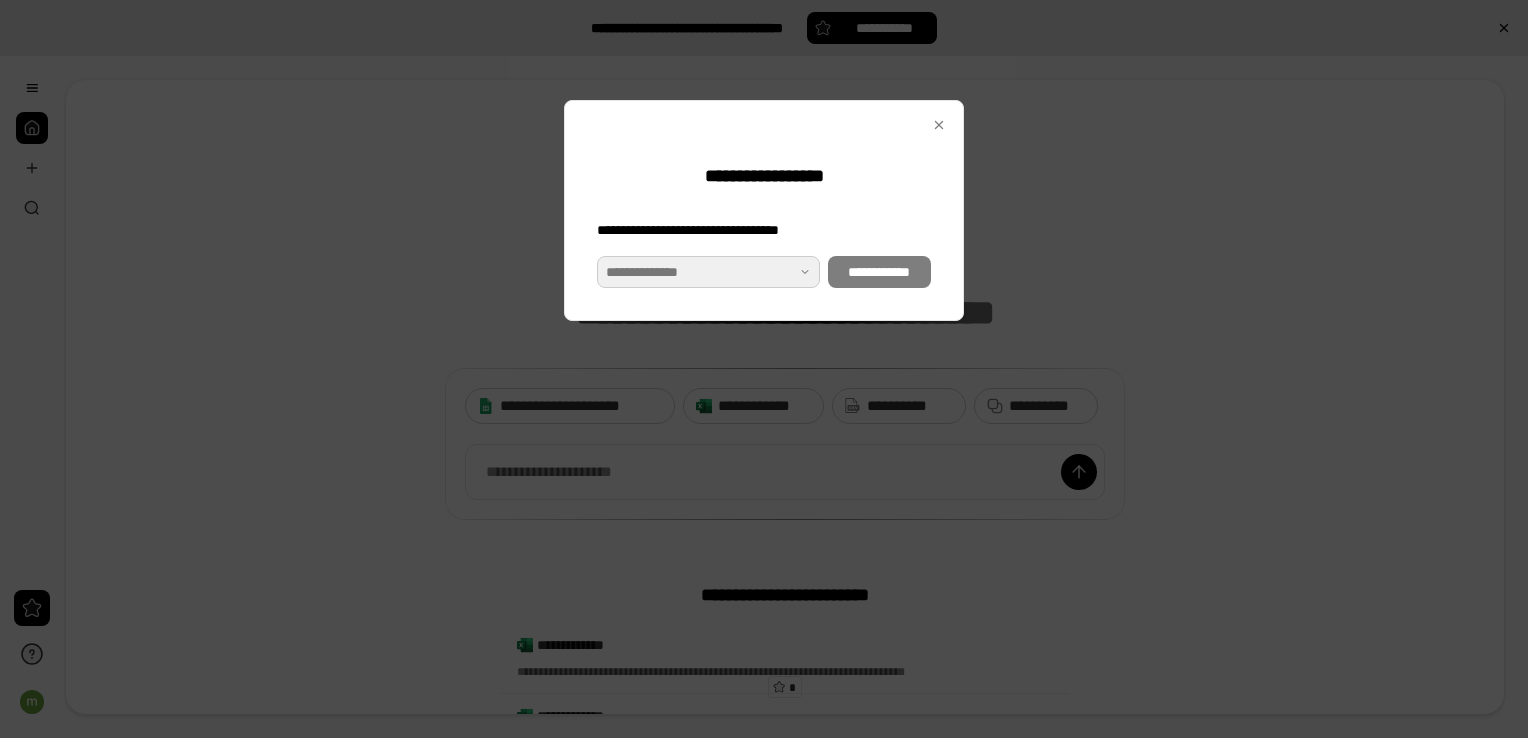 click at bounding box center (708, 272) 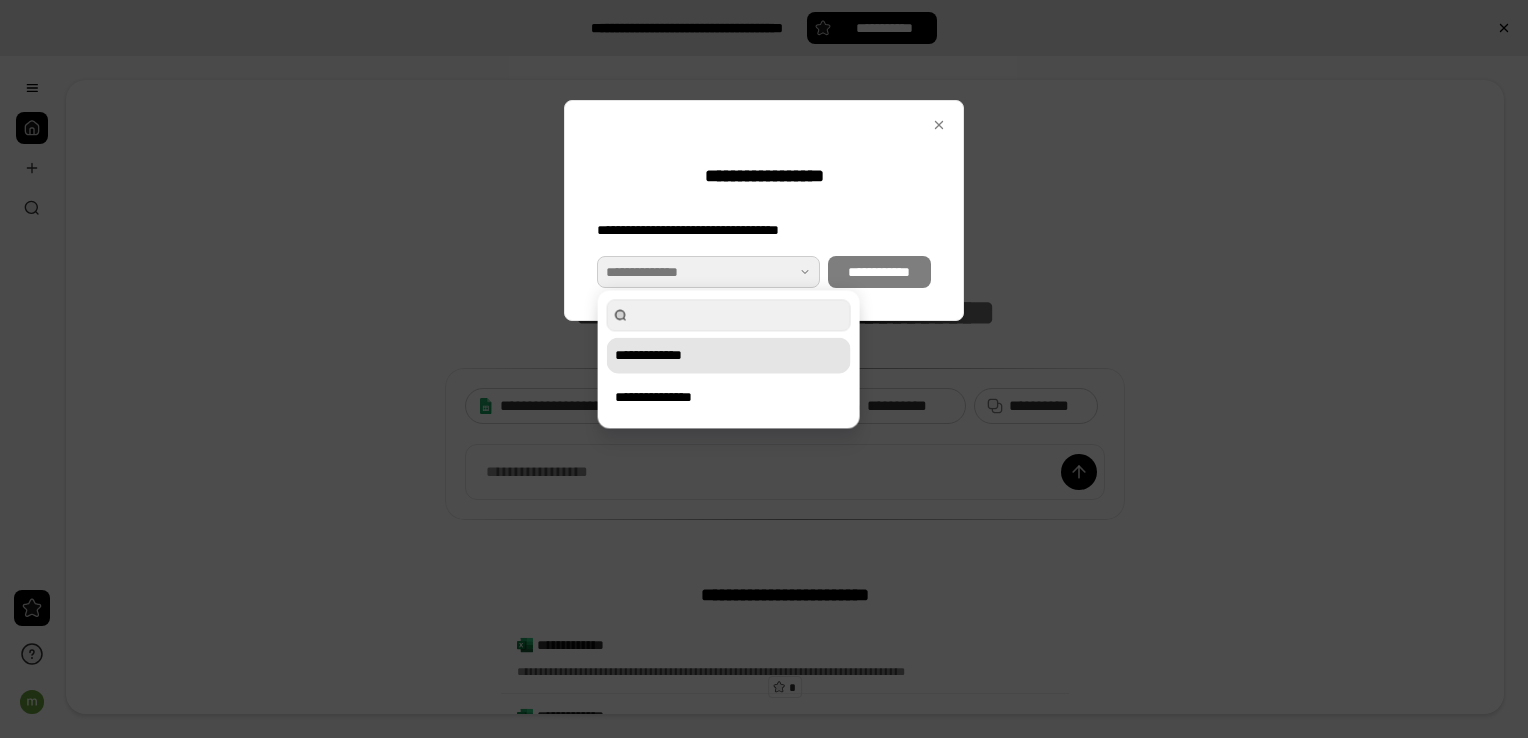 click on "**********" at bounding box center (729, 355) 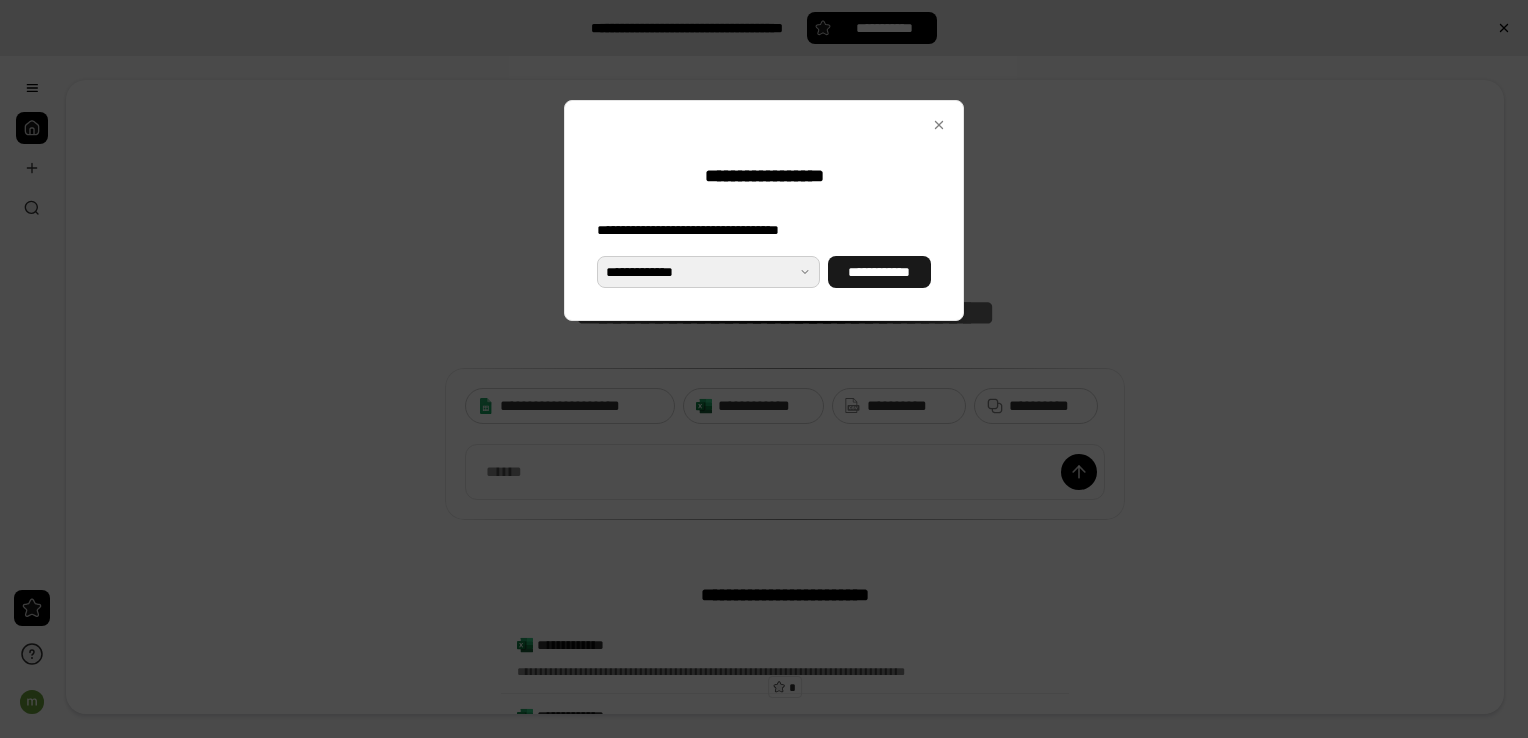 click on "**********" at bounding box center [879, 272] 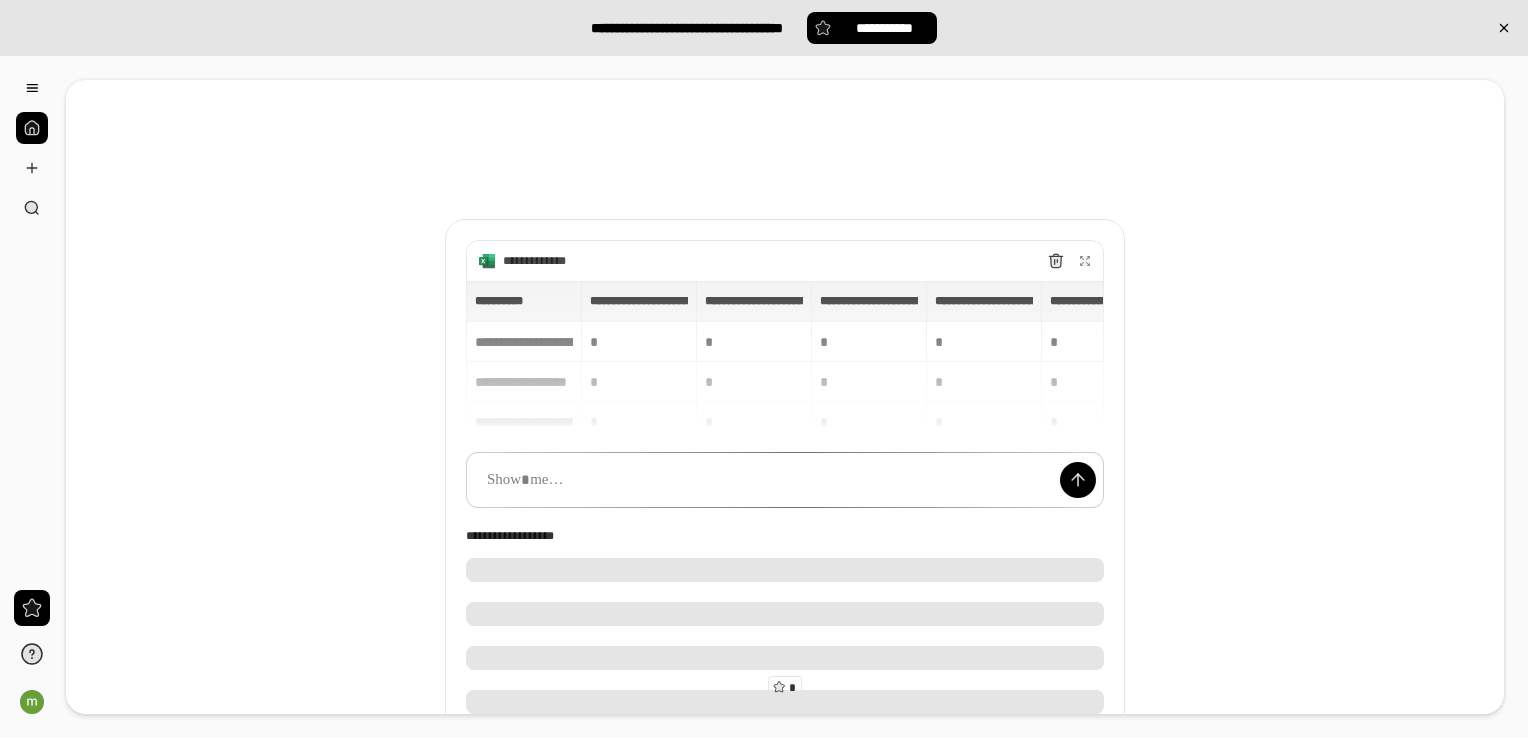 click at bounding box center [32, 148] 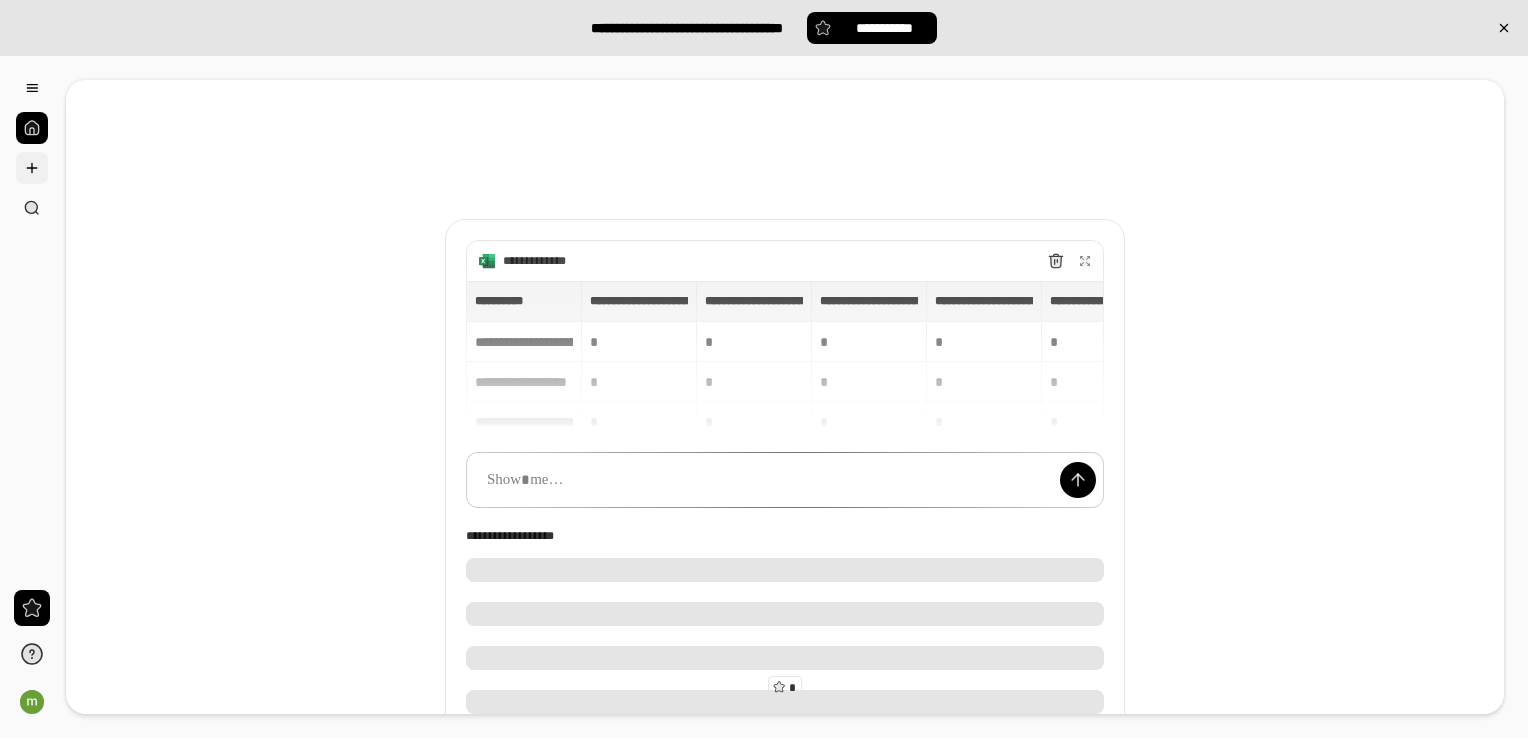 click at bounding box center [32, 168] 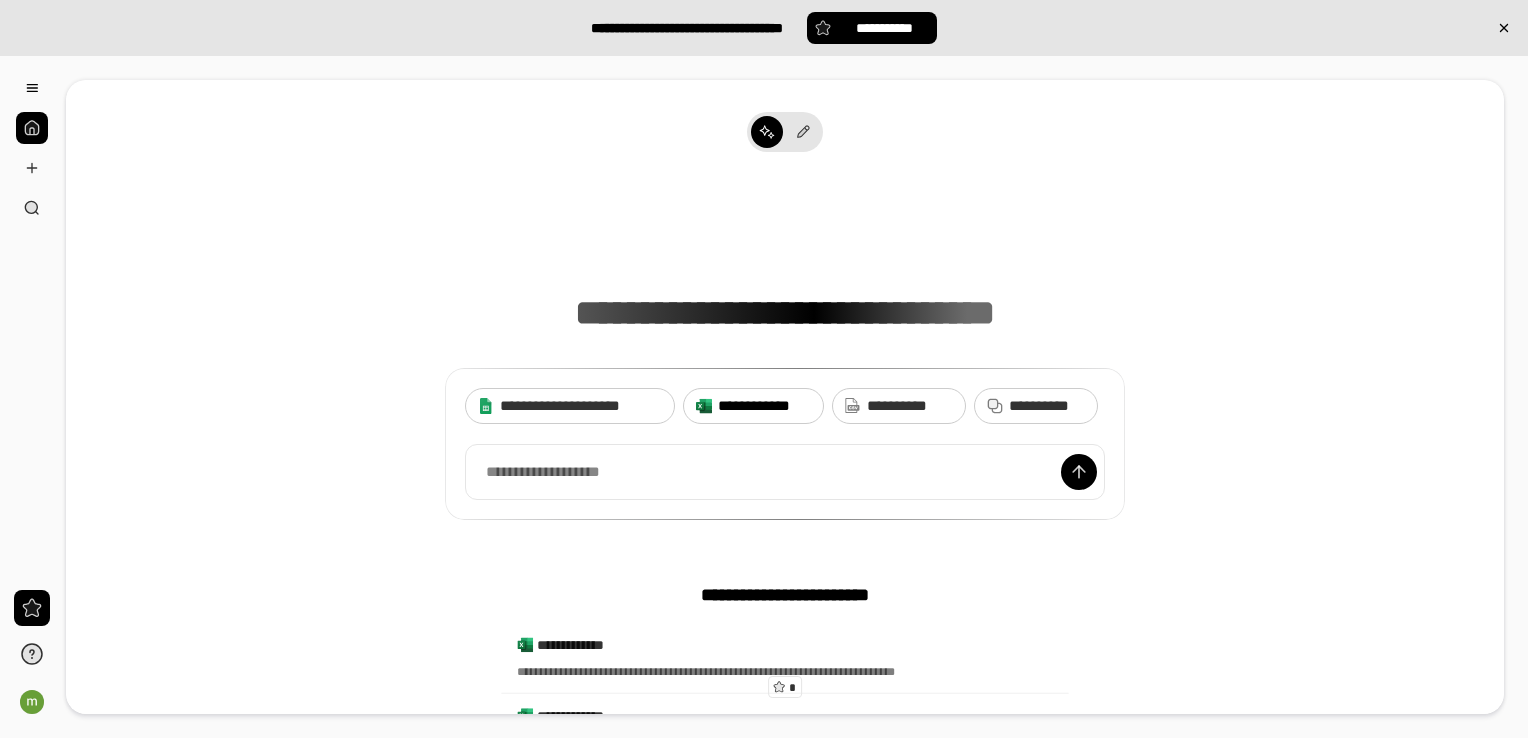 click on "**********" at bounding box center [764, 406] 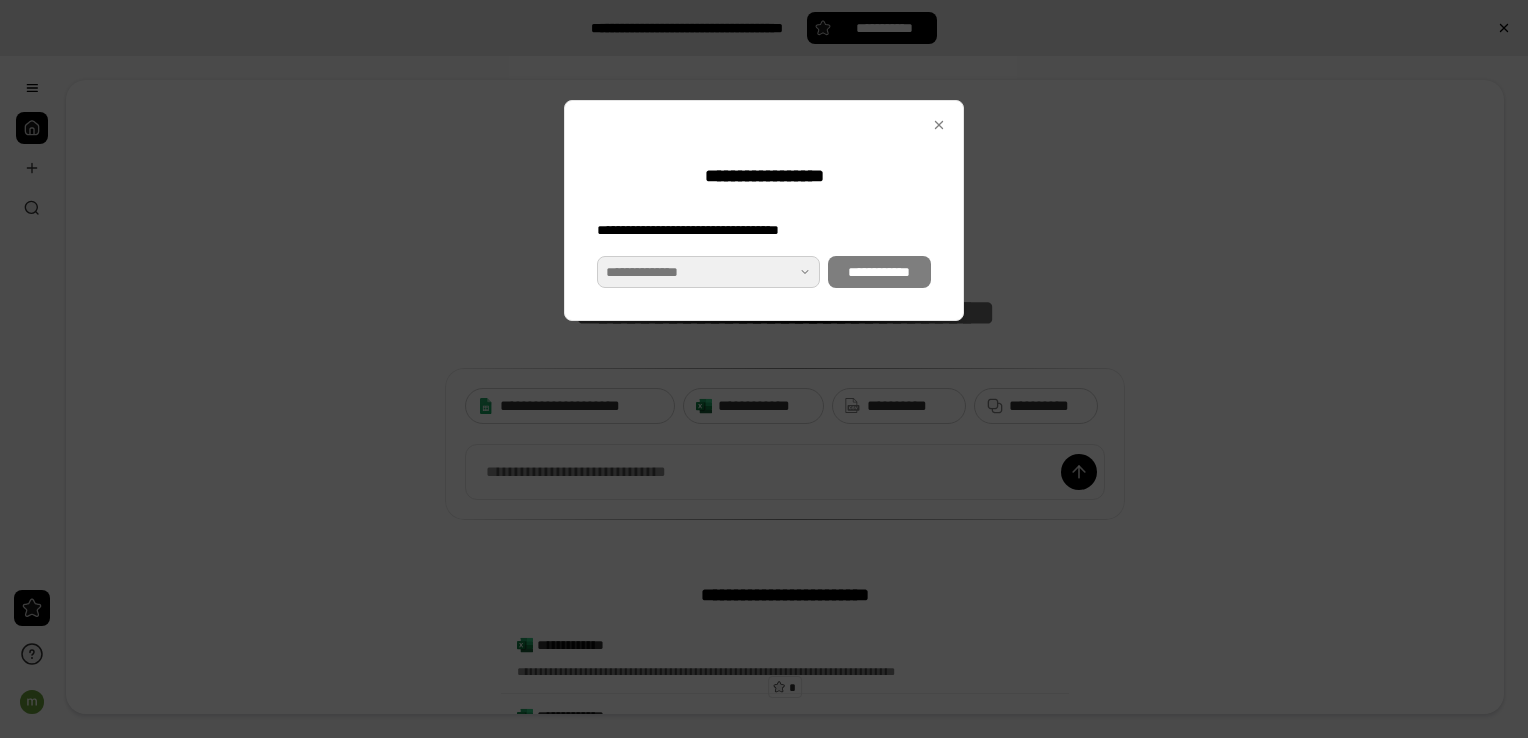 click at bounding box center [708, 272] 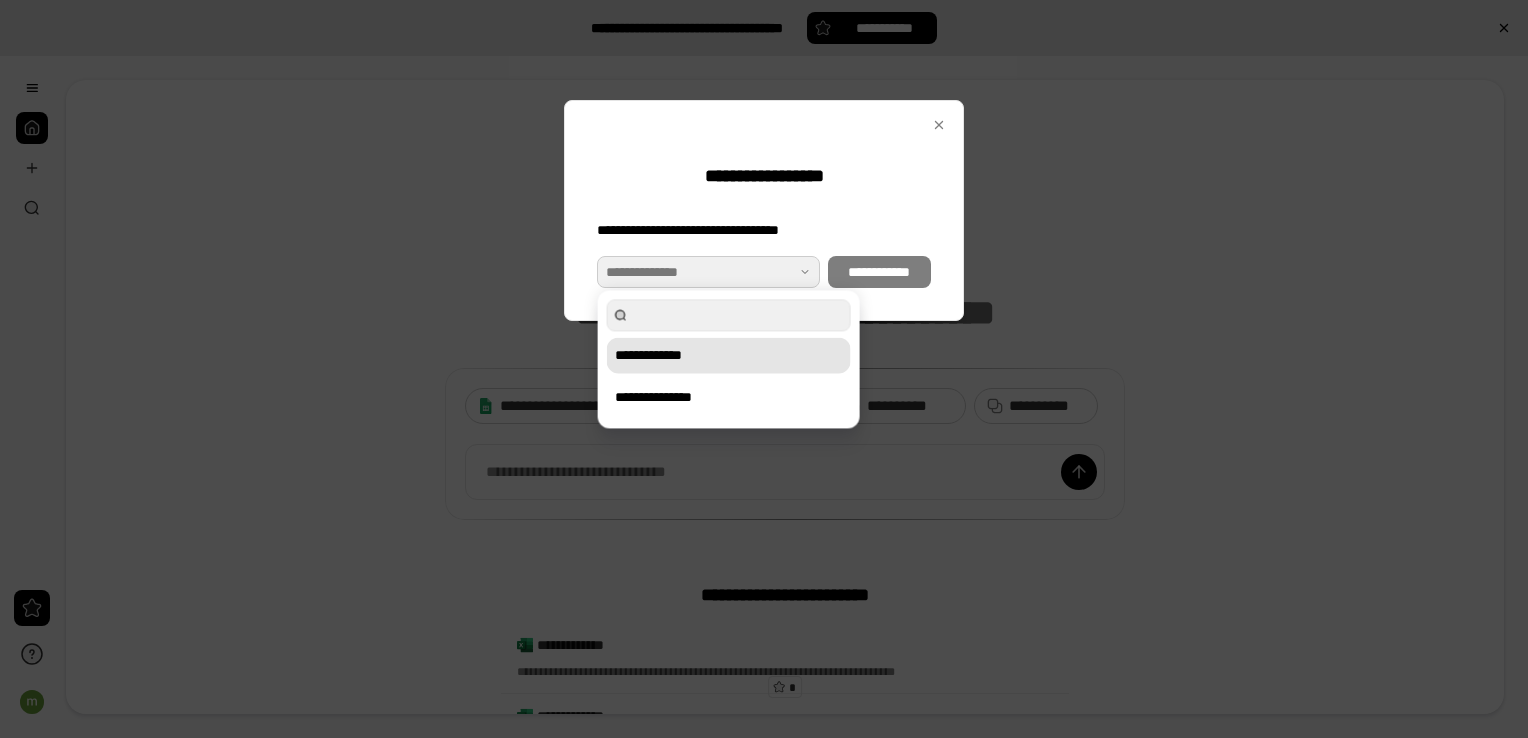 drag, startPoint x: 676, startPoint y: 357, endPoint x: 690, endPoint y: 357, distance: 14 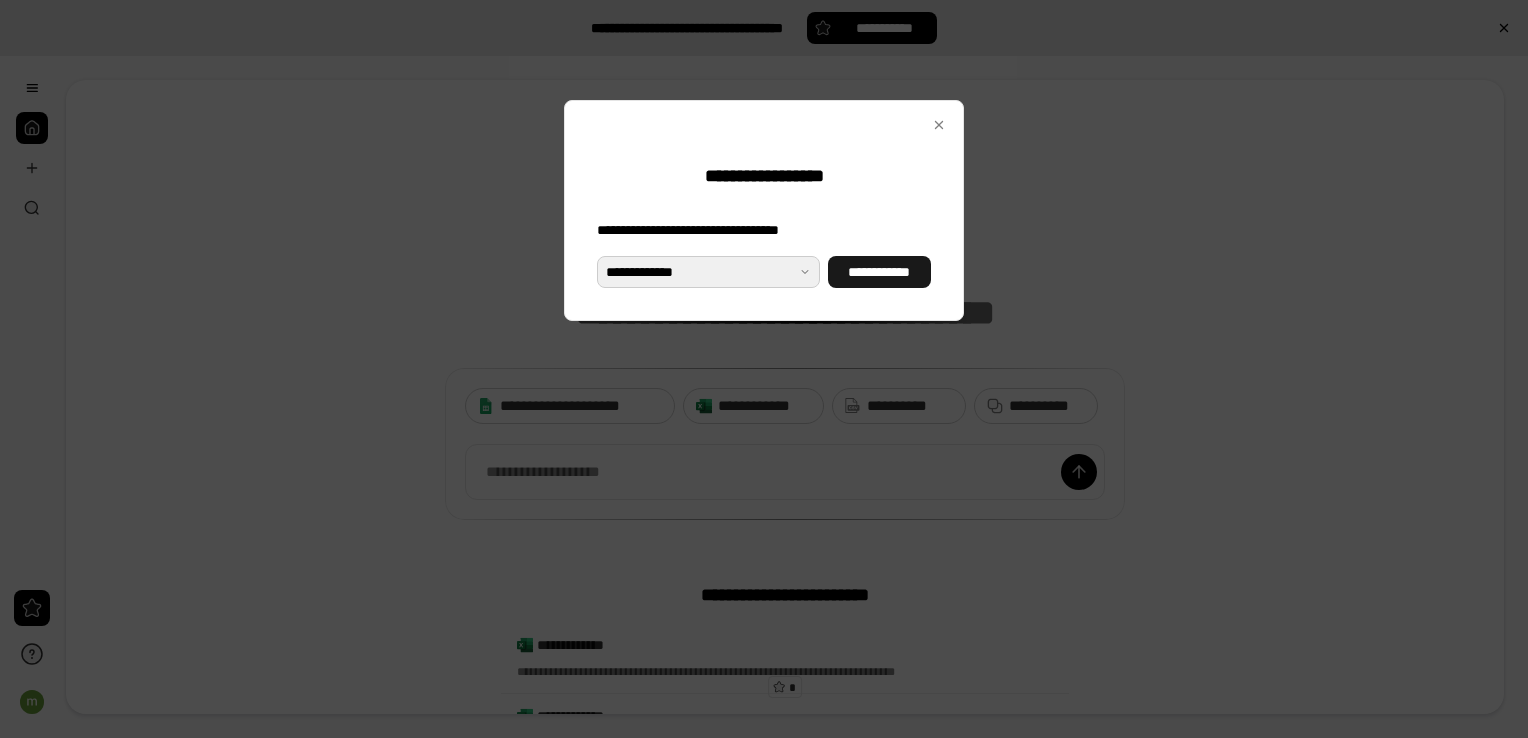 click on "**********" at bounding box center (879, 272) 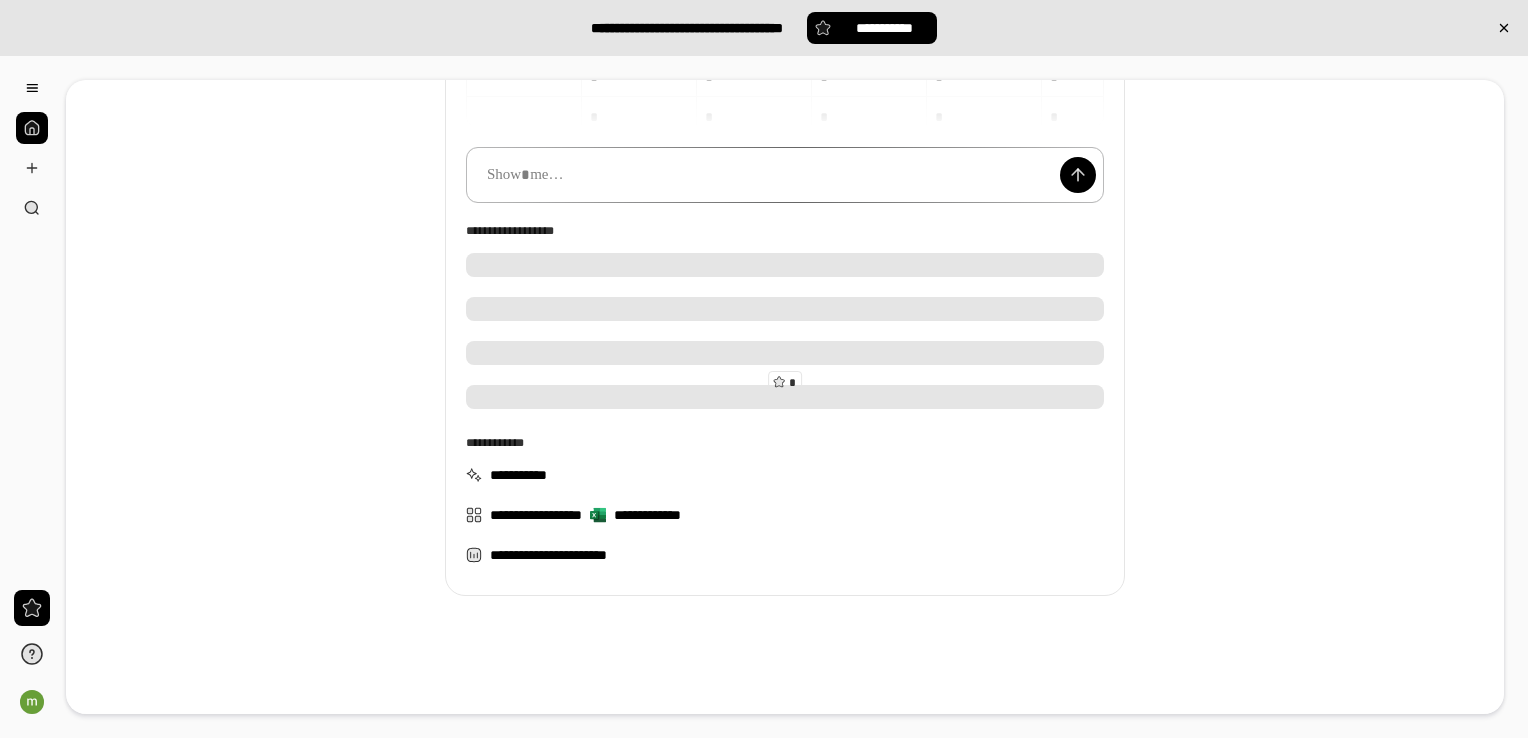 scroll, scrollTop: 0, scrollLeft: 0, axis: both 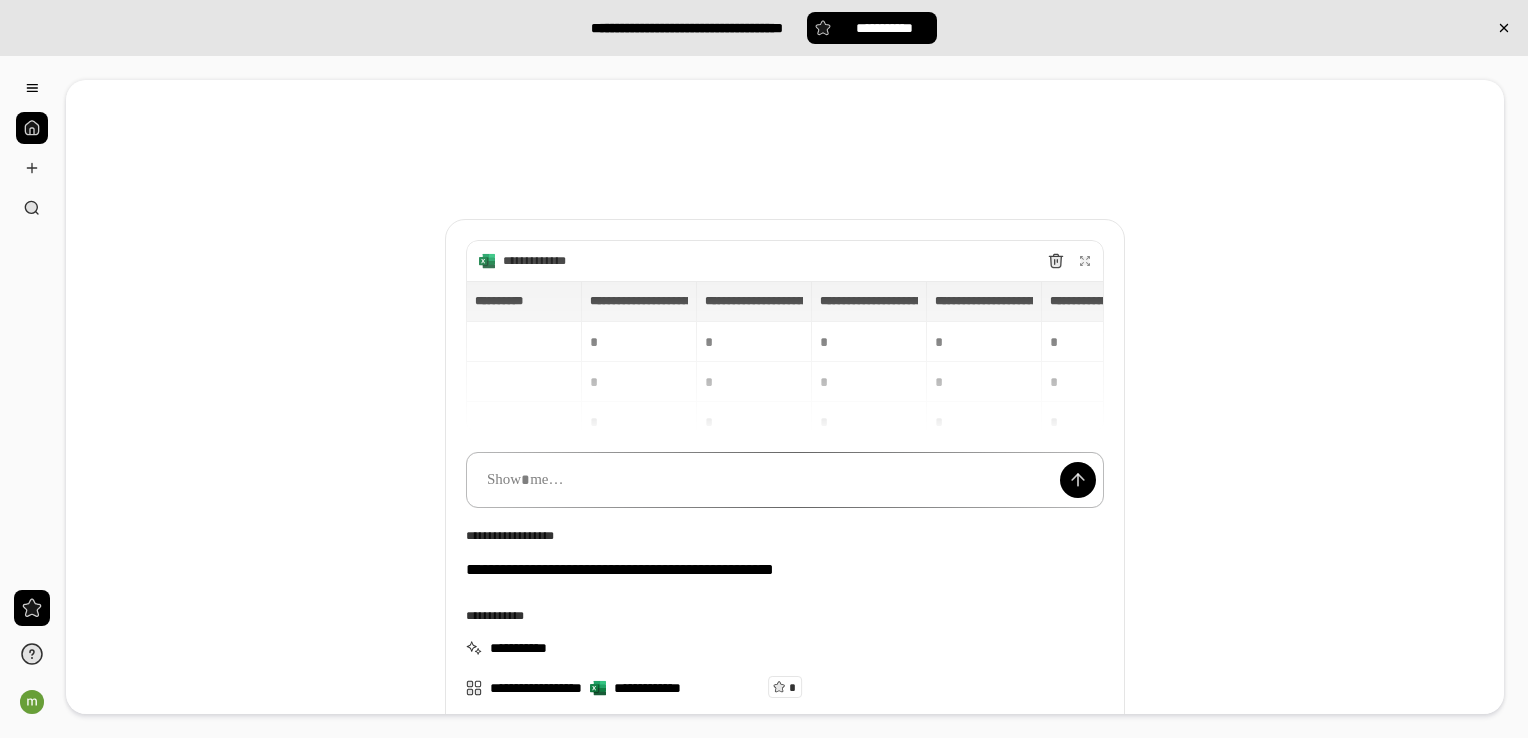type on "**********" 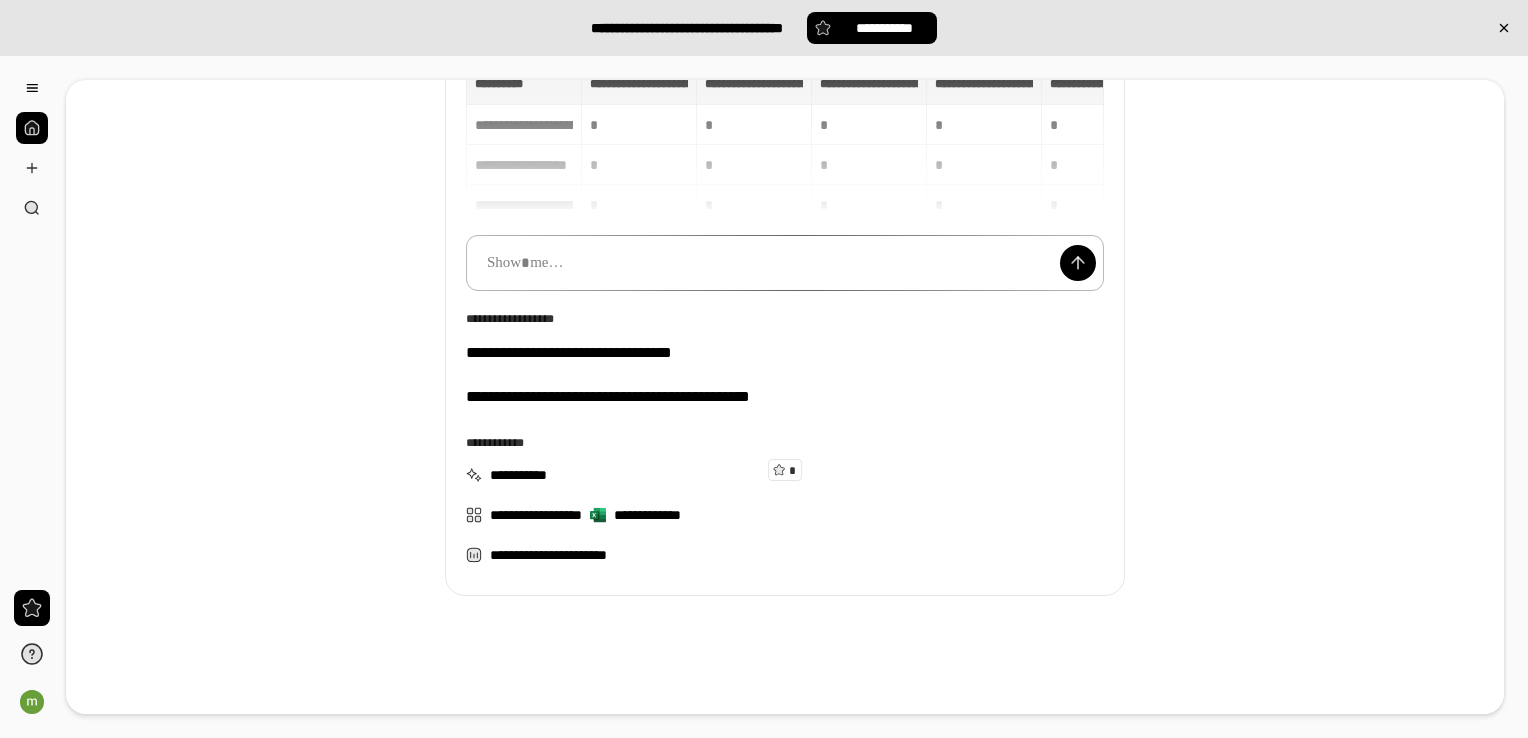 scroll, scrollTop: 0, scrollLeft: 0, axis: both 